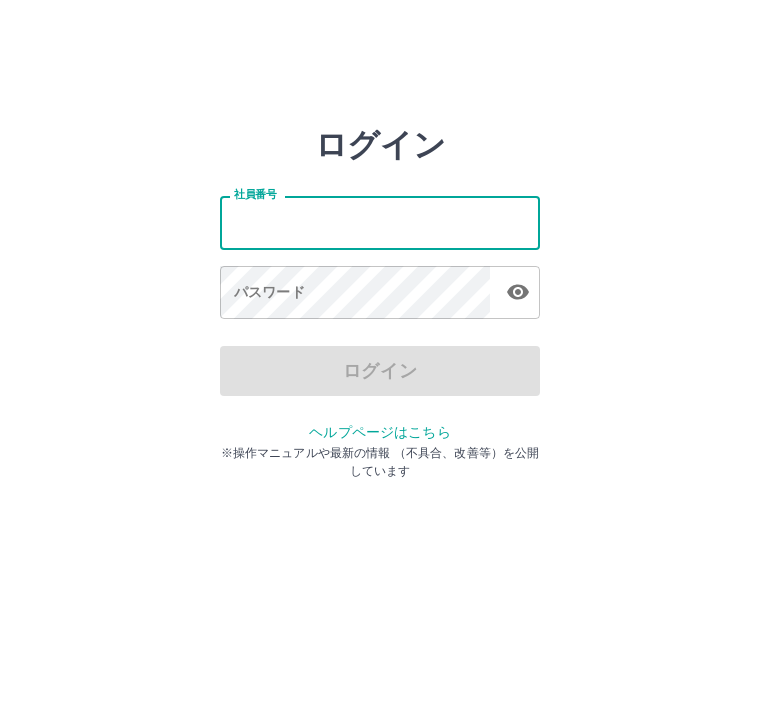 scroll, scrollTop: 0, scrollLeft: 0, axis: both 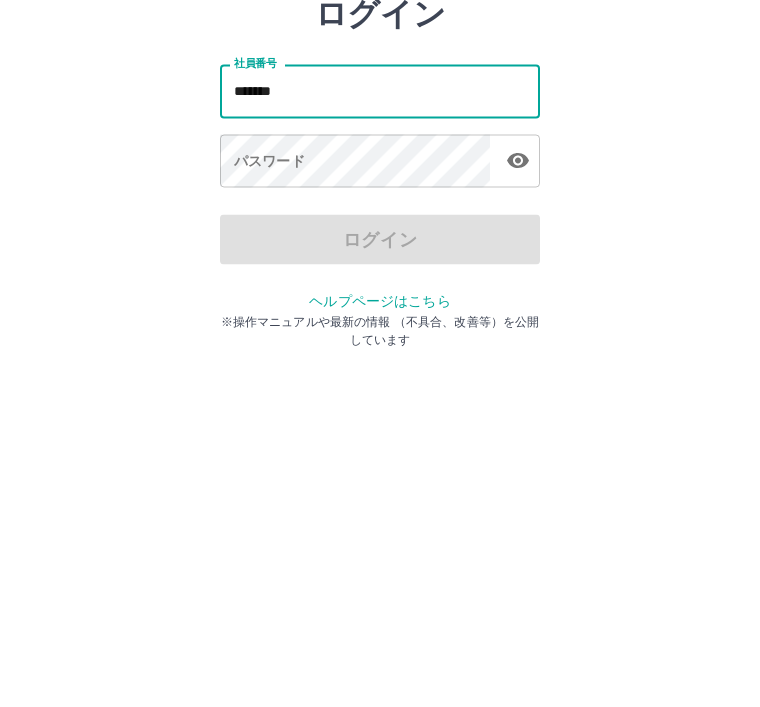 type on "*******" 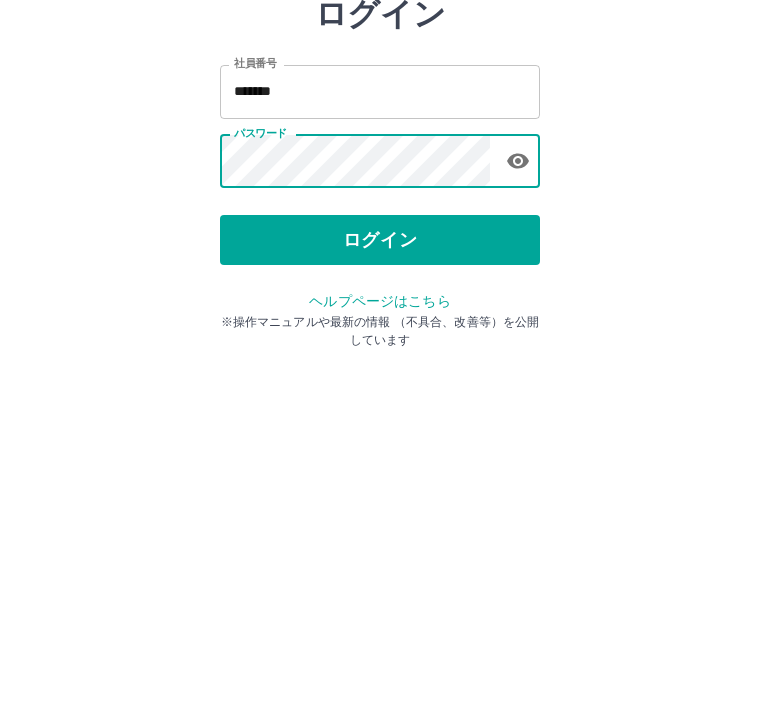 click on "ログイン" at bounding box center (380, 371) 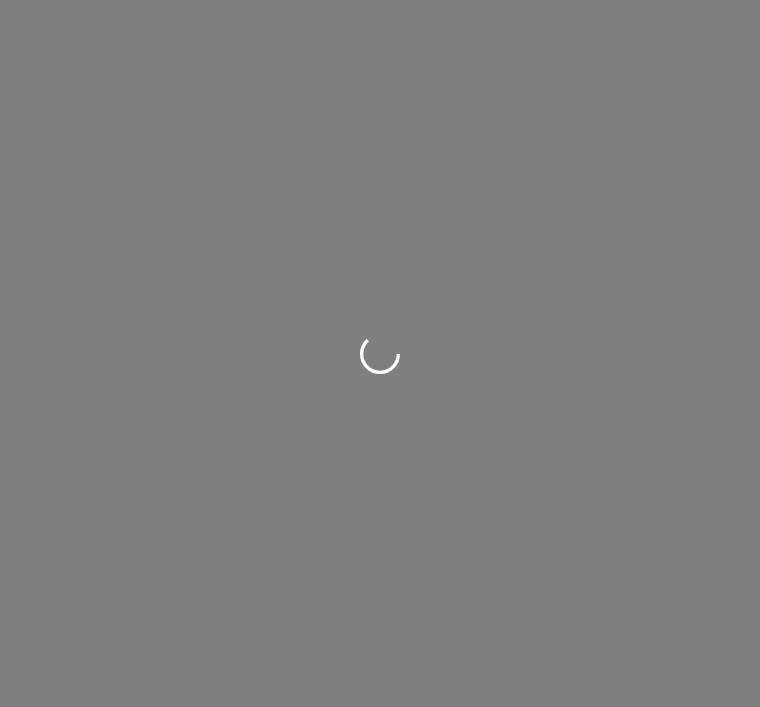 scroll, scrollTop: 0, scrollLeft: 0, axis: both 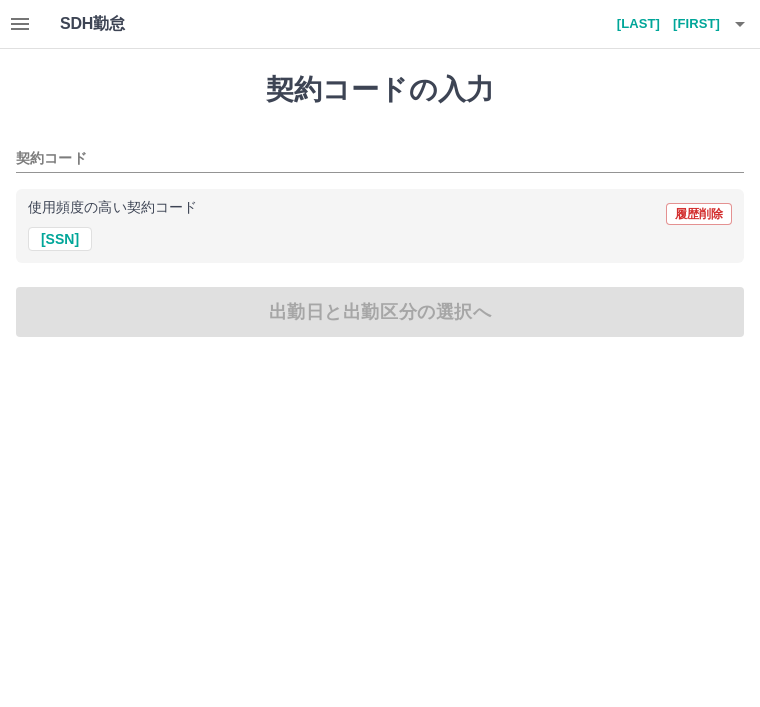 click on "41151010" at bounding box center (60, 239) 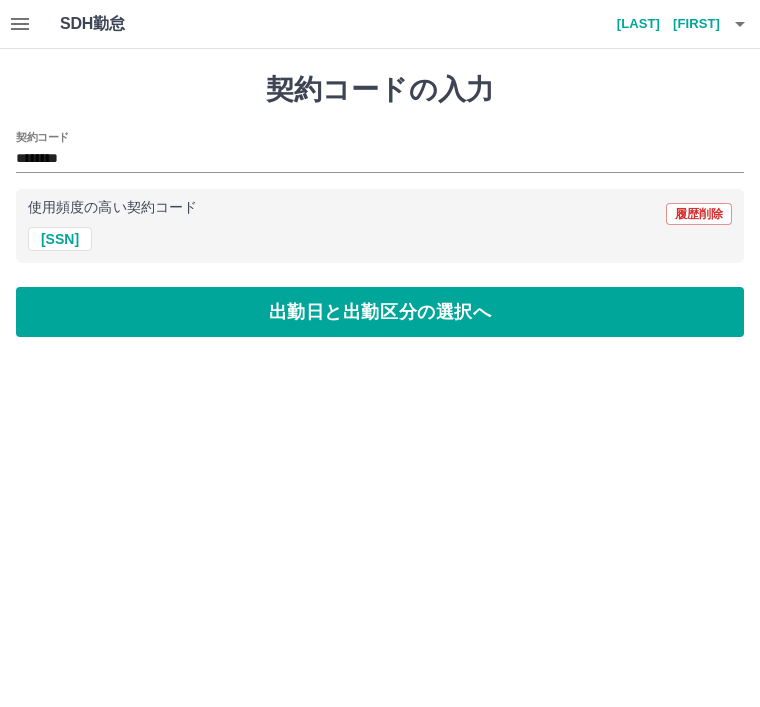 click on "出勤日と出勤区分の選択へ" at bounding box center [380, 312] 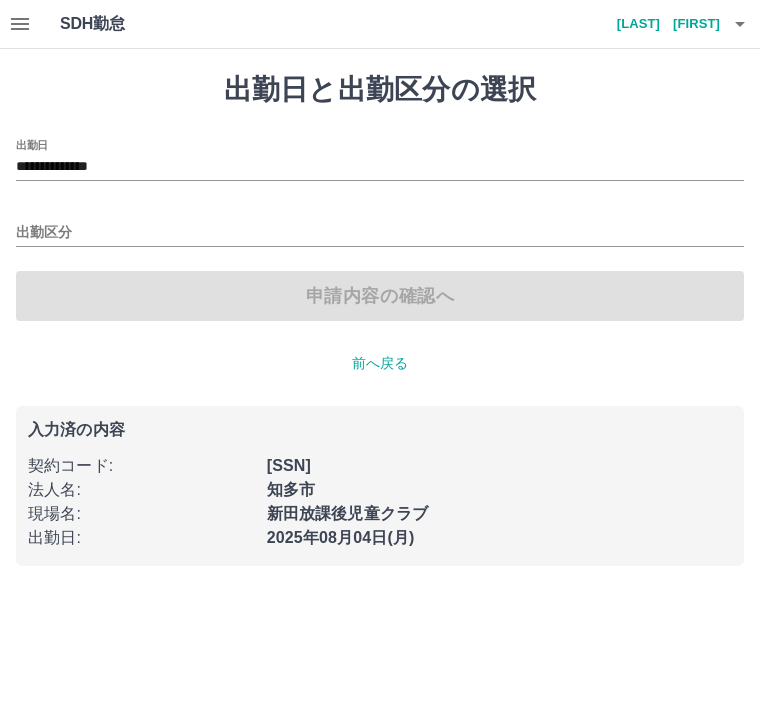 click on "出勤区分" at bounding box center (380, 233) 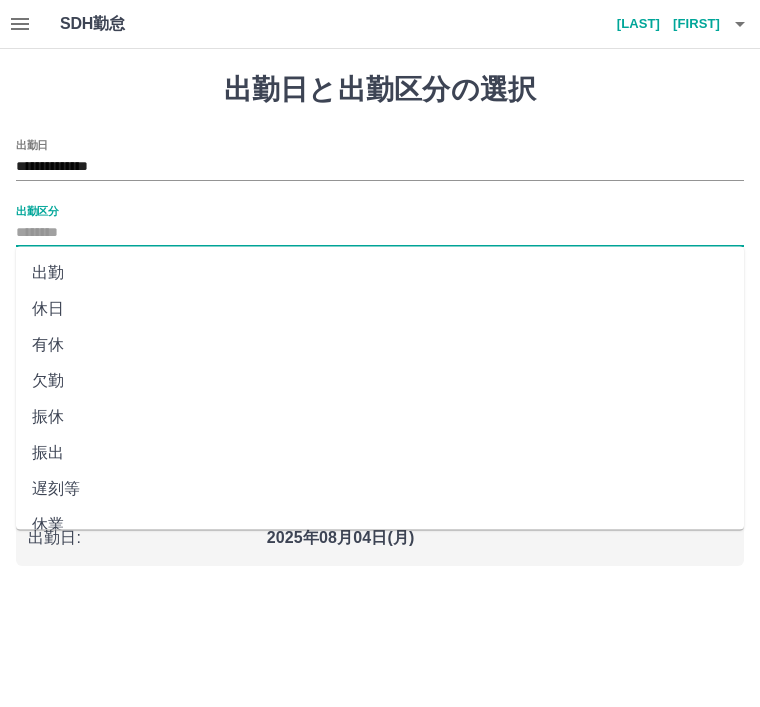 click on "出勤" at bounding box center [380, 273] 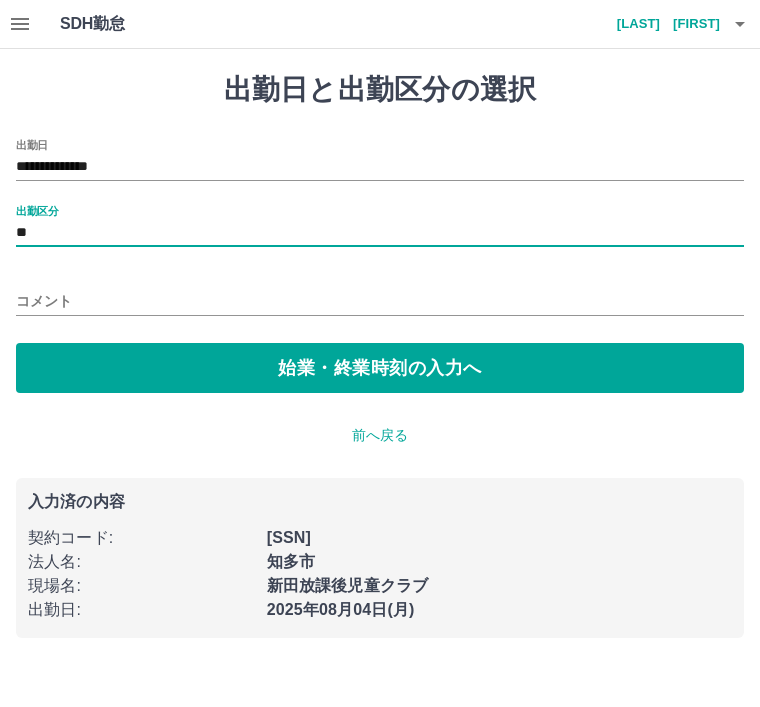 click on "始業・終業時刻の入力へ" at bounding box center [380, 368] 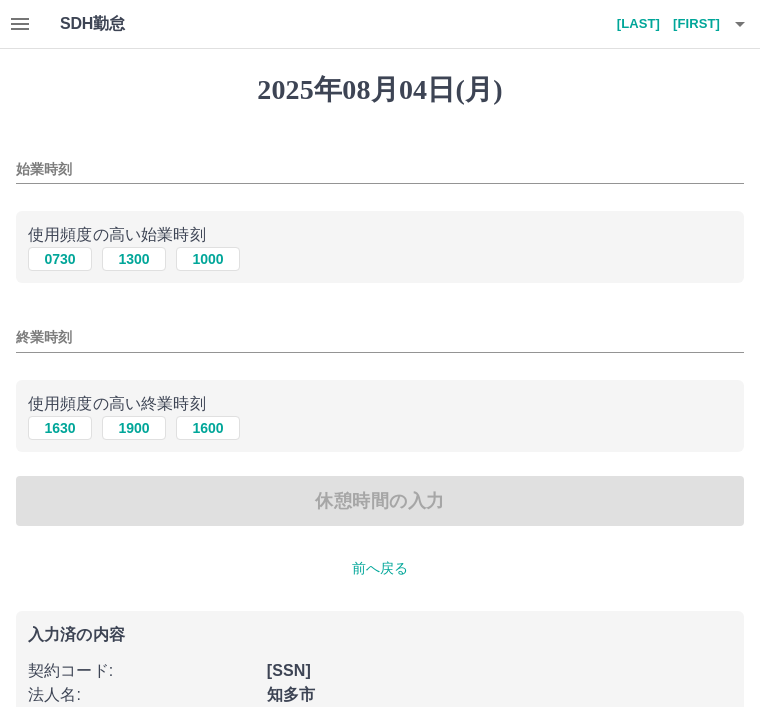 click on "1000" at bounding box center [208, 259] 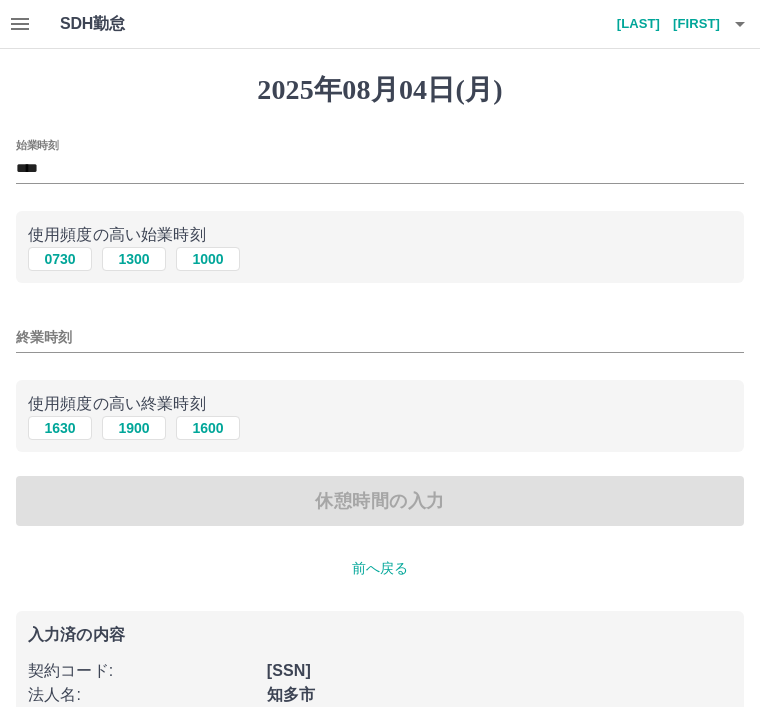 click on "1600" at bounding box center [208, 428] 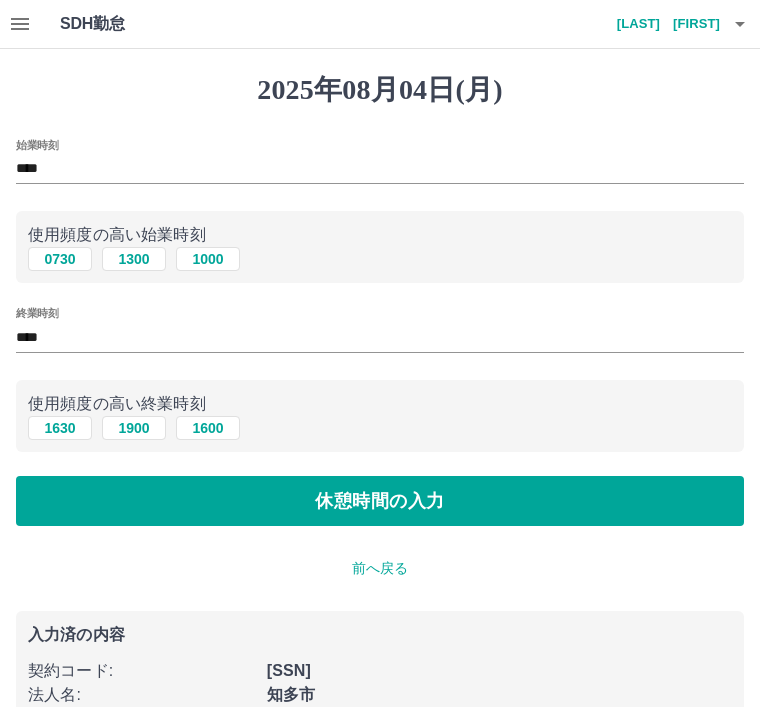 click on "休憩時間の入力" at bounding box center (380, 501) 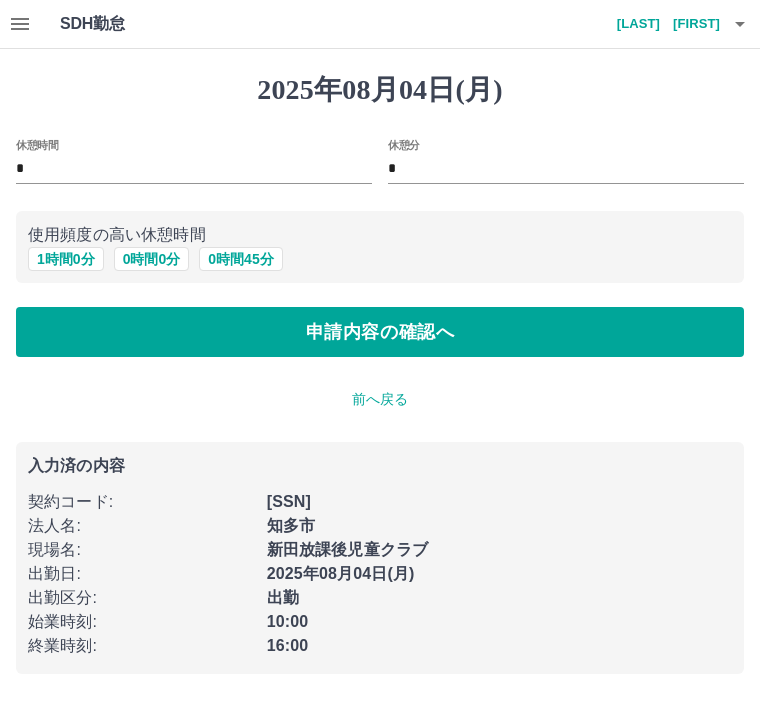 click on "0 時間 0 分" at bounding box center [152, 259] 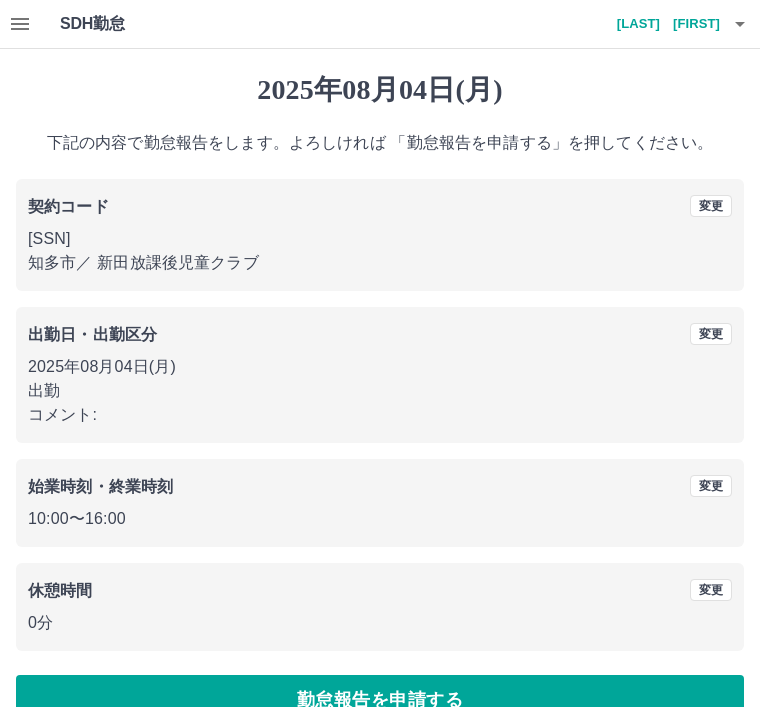 scroll, scrollTop: 41, scrollLeft: 0, axis: vertical 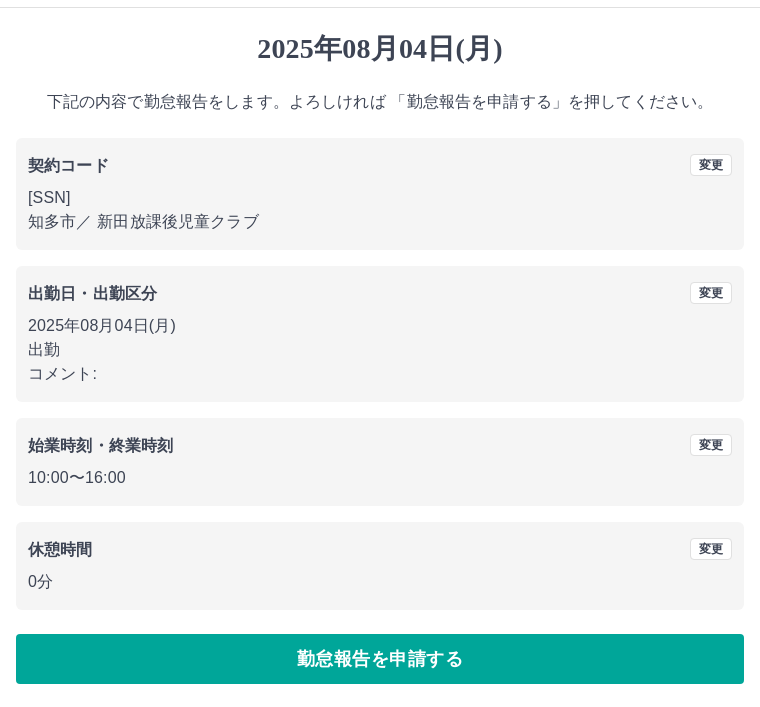 click on "勤怠報告を申請する" at bounding box center [380, 659] 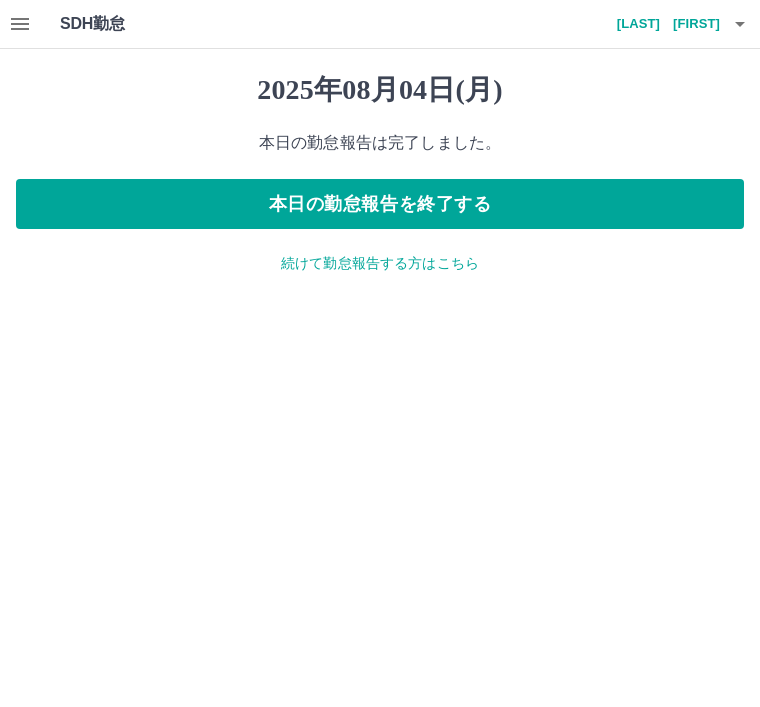 scroll, scrollTop: 0, scrollLeft: 0, axis: both 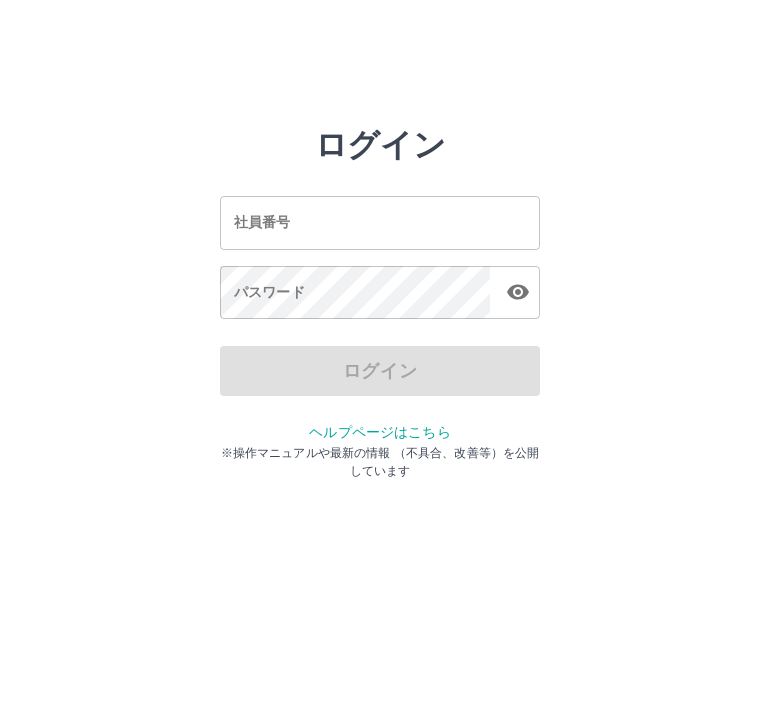 click on "社員番号" at bounding box center [380, 222] 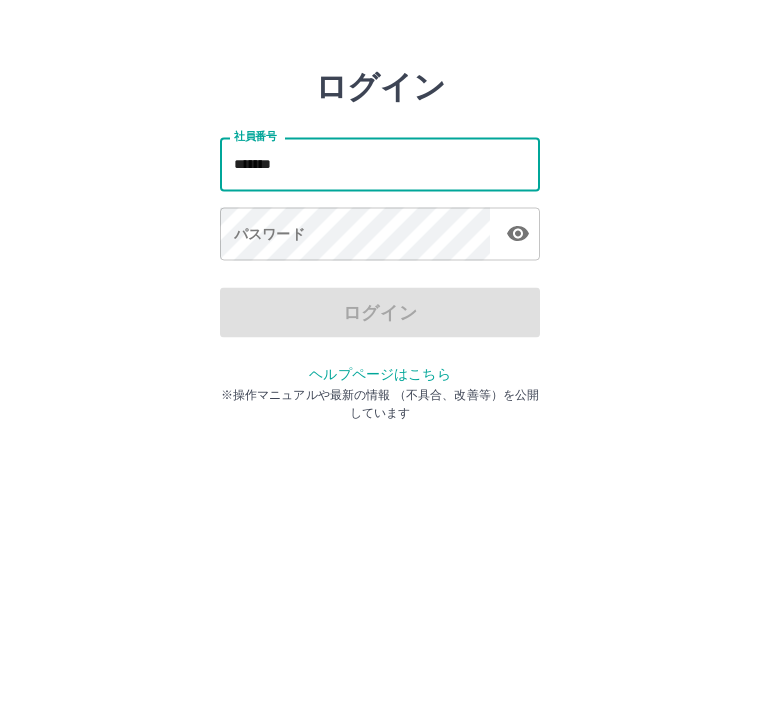 type on "*******" 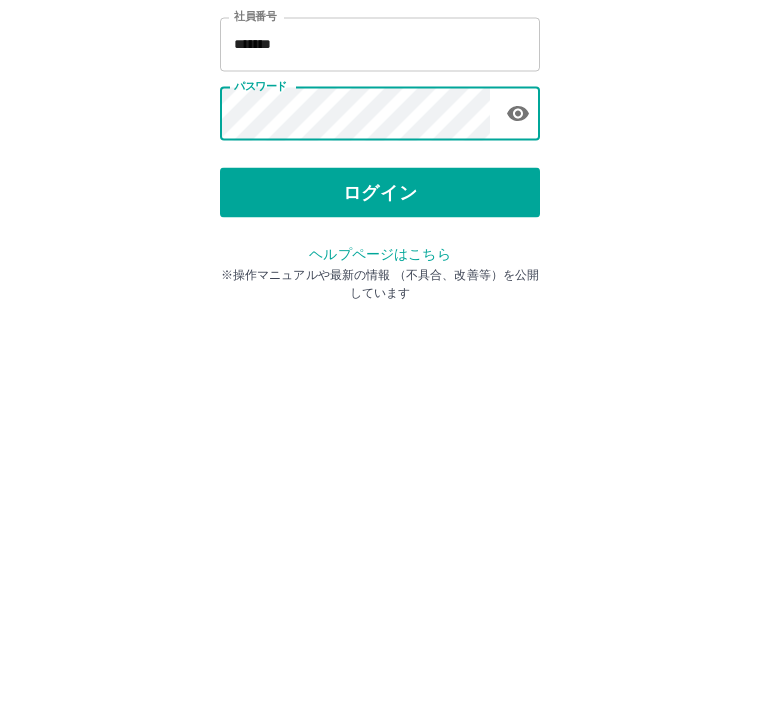 click on "ログイン" at bounding box center (380, 371) 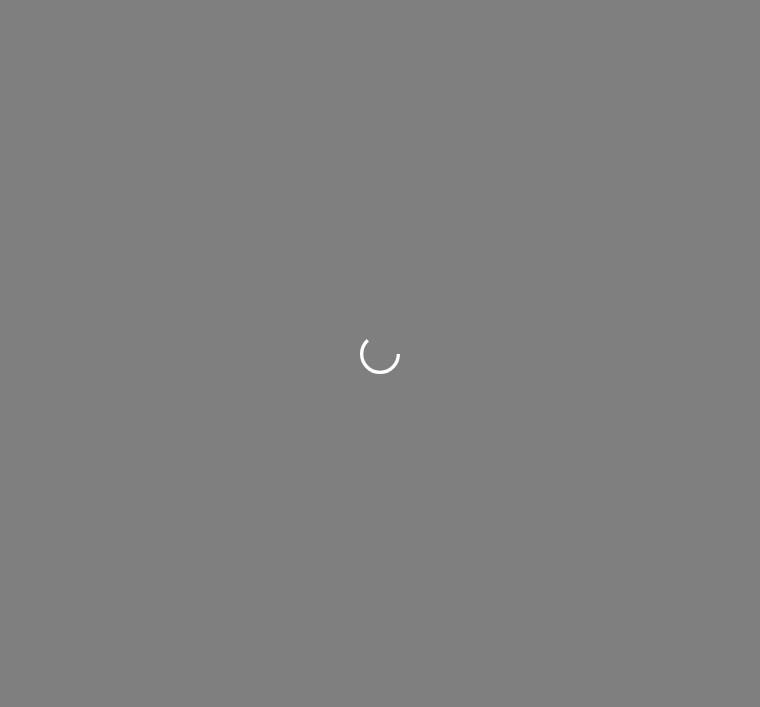 scroll, scrollTop: 0, scrollLeft: 0, axis: both 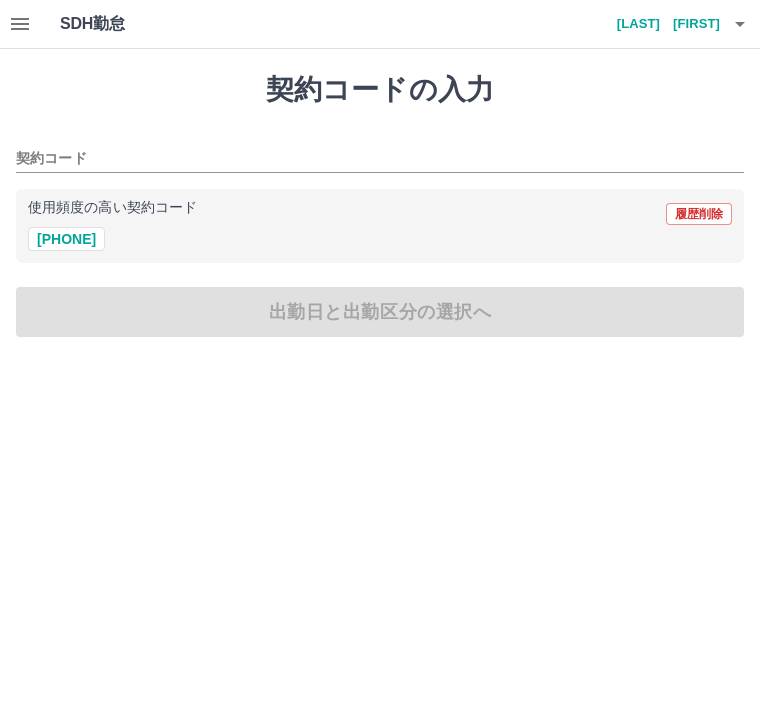 click on "[PHONE]" at bounding box center [66, 239] 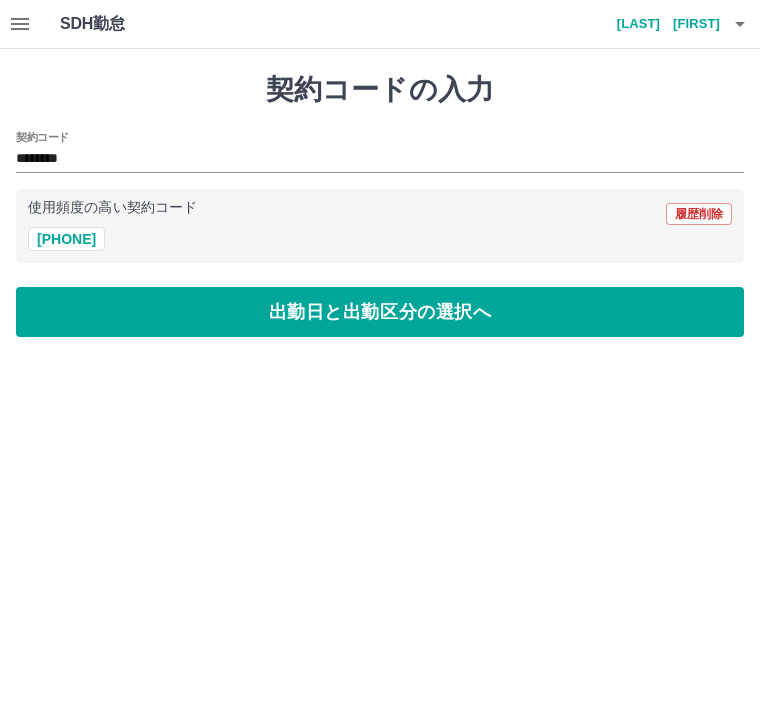 click on "出勤日と出勤区分の選択へ" at bounding box center (380, 312) 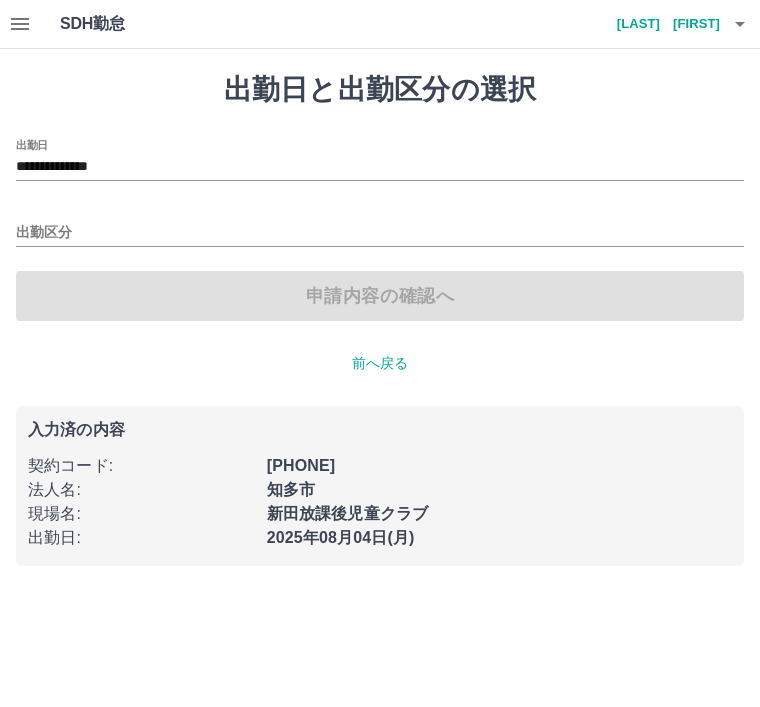 click on "出勤区分" at bounding box center (380, 233) 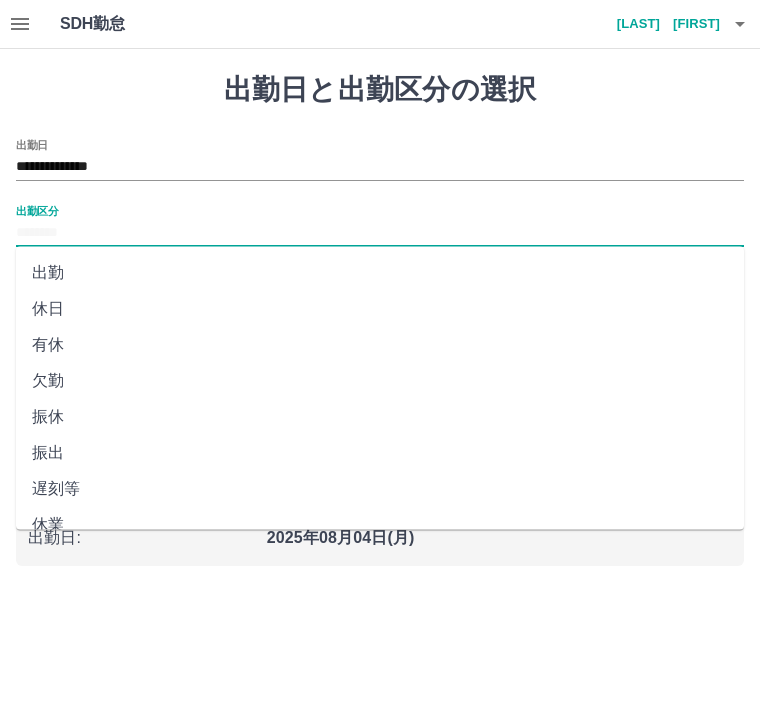 scroll, scrollTop: 0, scrollLeft: 0, axis: both 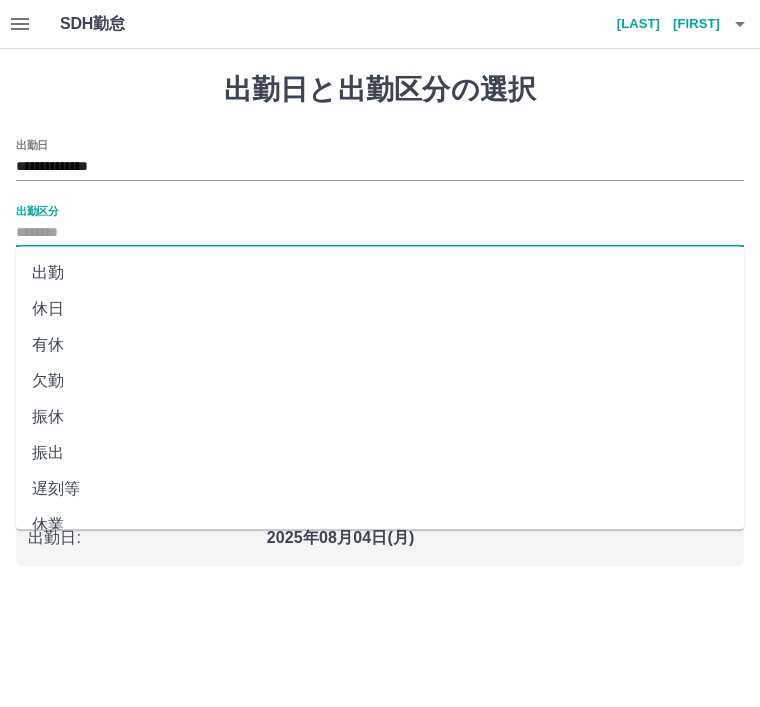 click on "出勤" at bounding box center (380, 273) 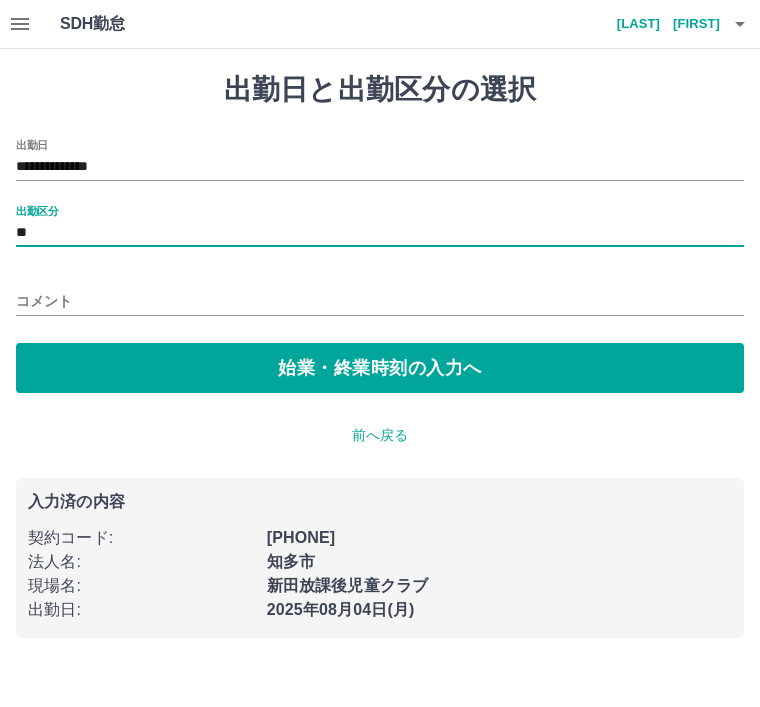 click on "始業・終業時刻の入力へ" at bounding box center [380, 368] 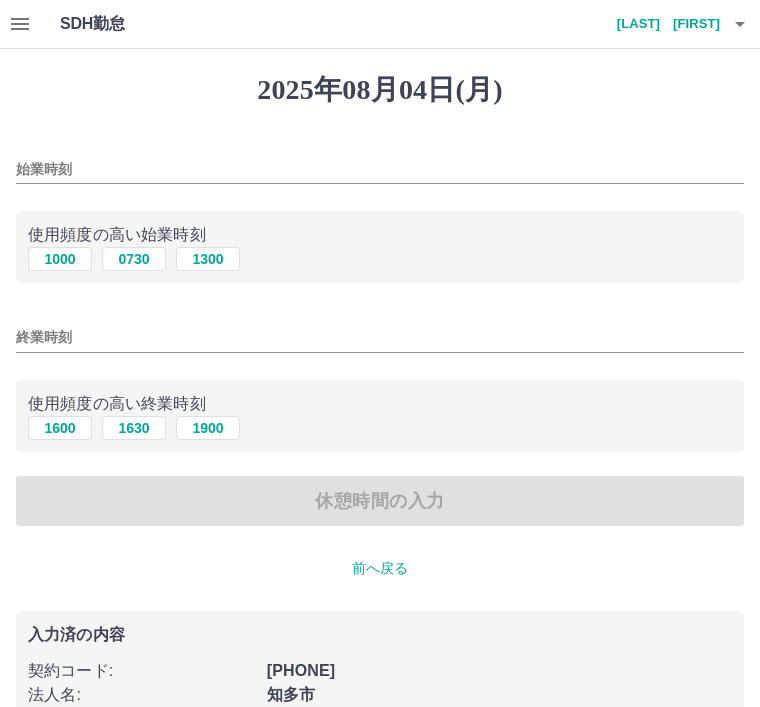 click on "始業時刻" at bounding box center (380, 169) 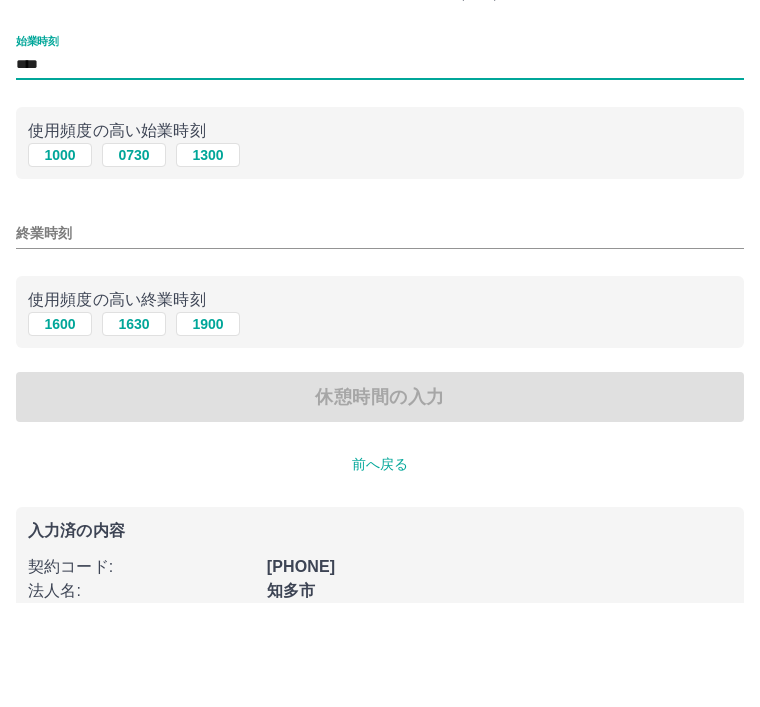 type on "****" 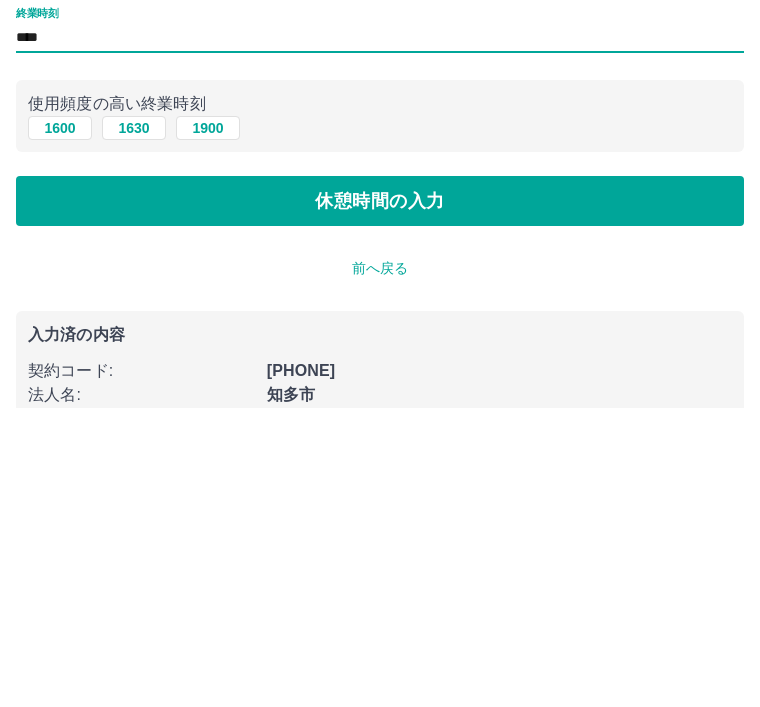 type on "****" 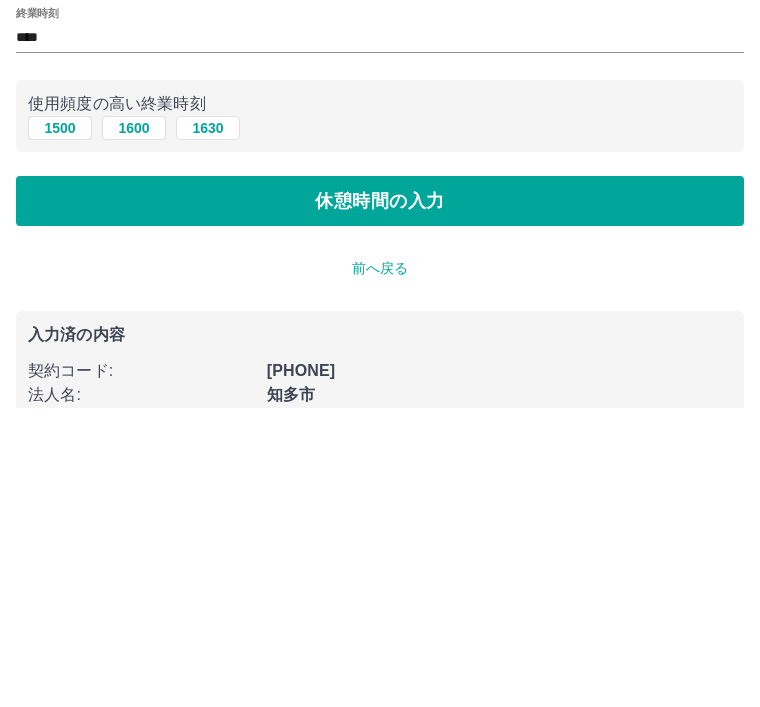 scroll, scrollTop: 0, scrollLeft: 0, axis: both 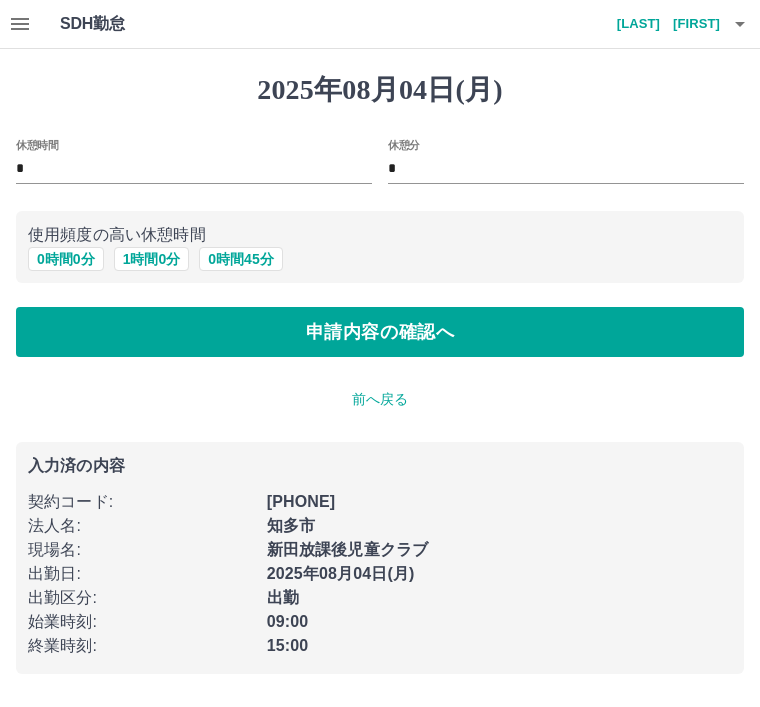 click on "申請内容の確認へ" at bounding box center [380, 332] 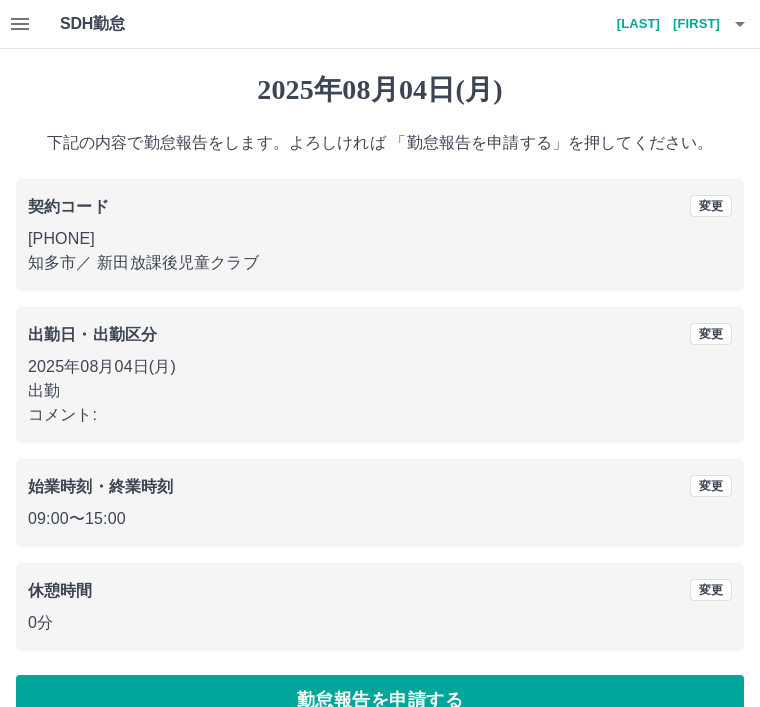 scroll, scrollTop: 41, scrollLeft: 0, axis: vertical 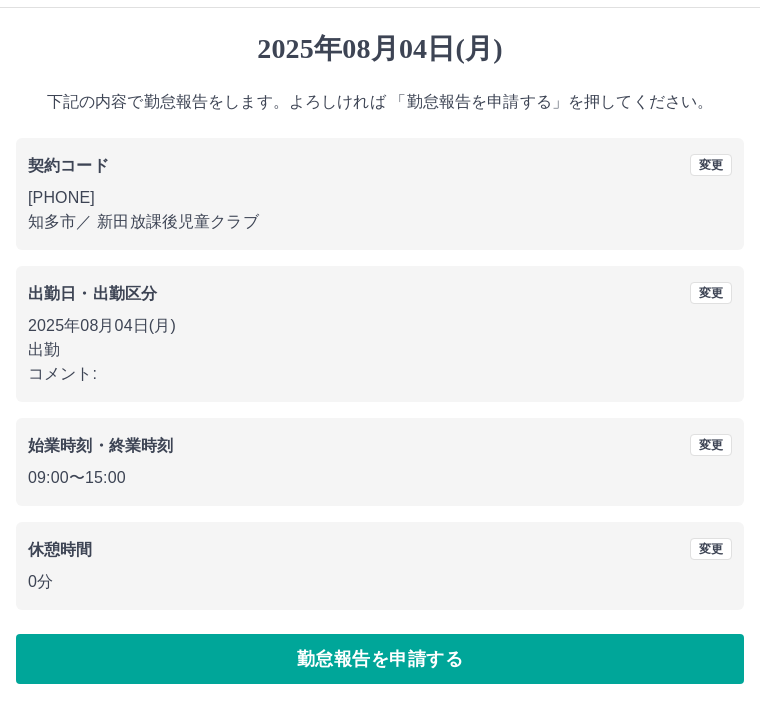 click on "勤怠報告を申請する" at bounding box center [380, 659] 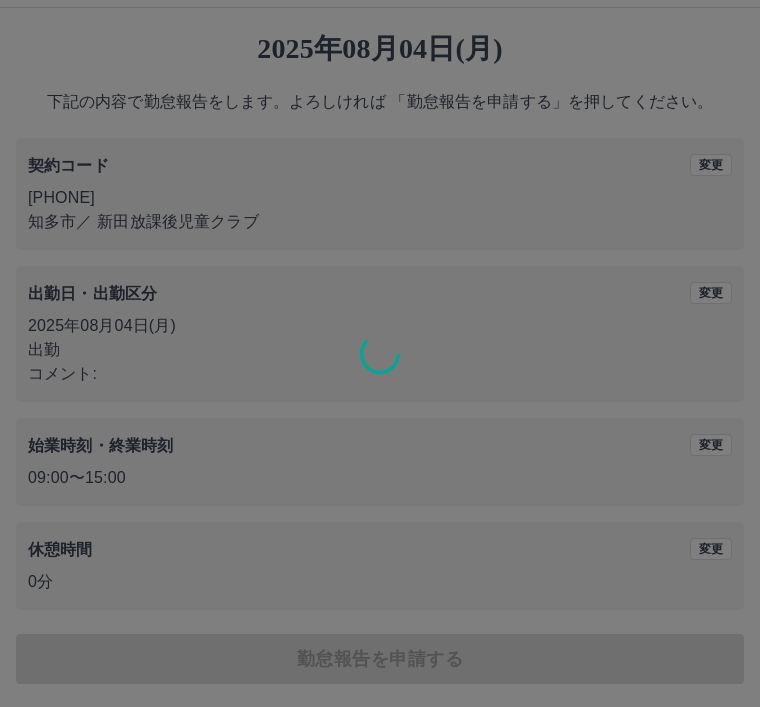 scroll, scrollTop: 0, scrollLeft: 0, axis: both 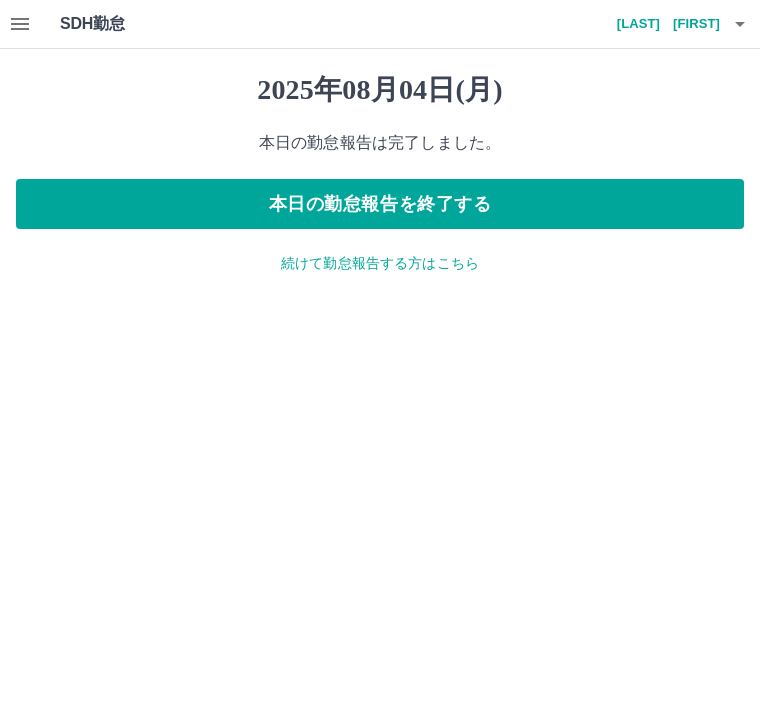 click on "本日の勤怠報告を終了する" at bounding box center (380, 204) 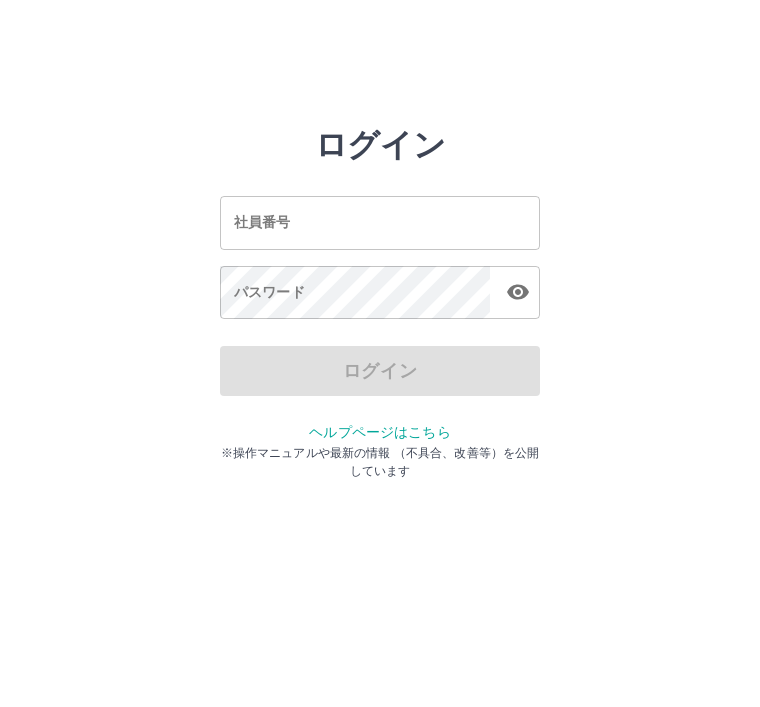 scroll, scrollTop: 0, scrollLeft: 0, axis: both 